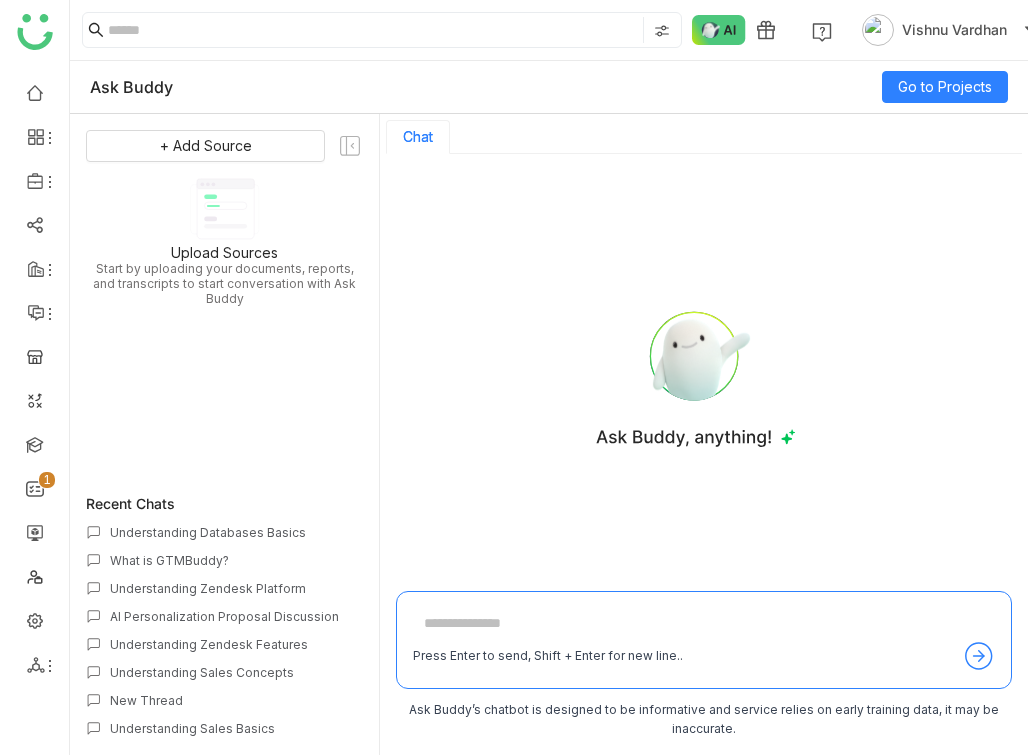 scroll, scrollTop: 0, scrollLeft: 0, axis: both 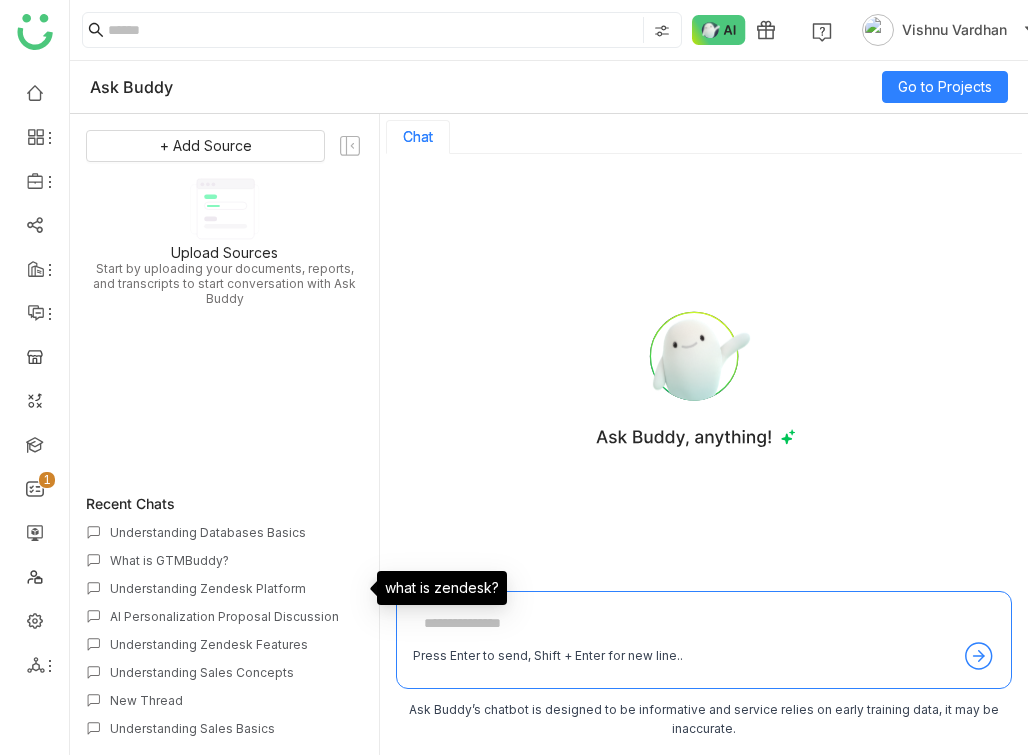 click on "Understanding Zendesk Platform" 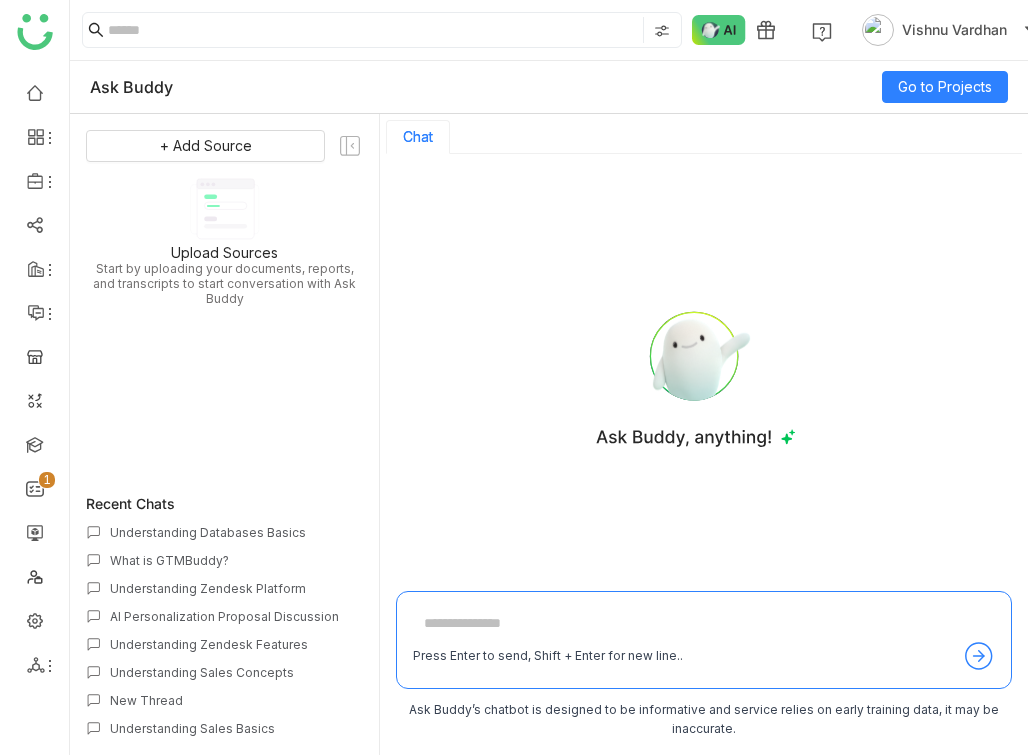 click on "What is GTMBuddy?" 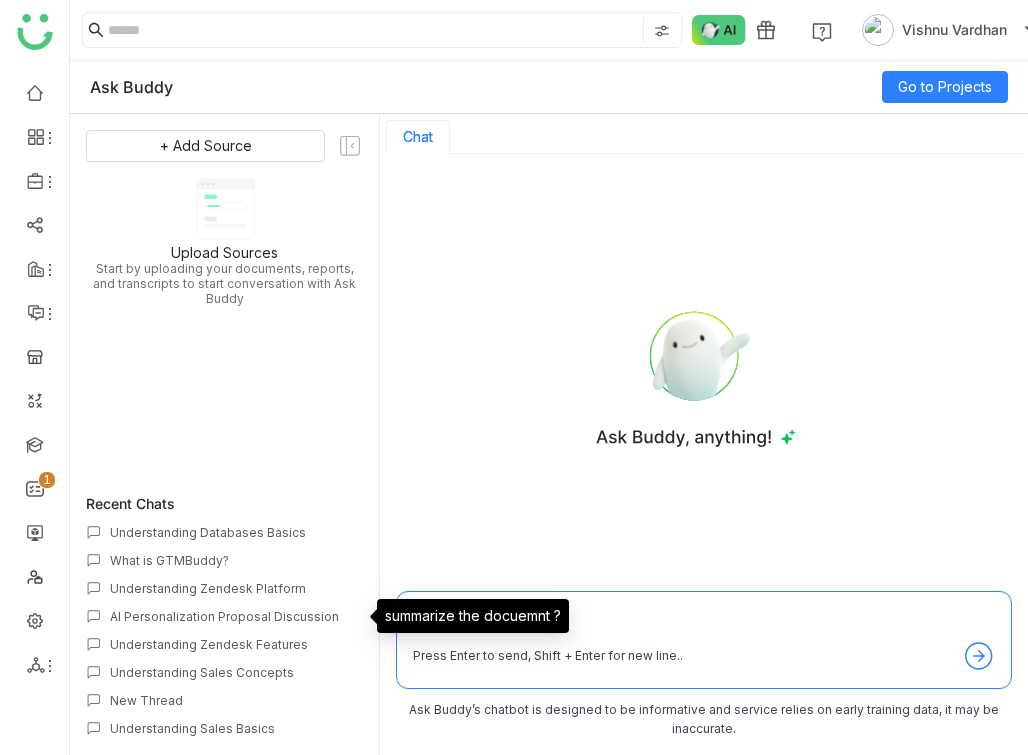 click on "AI Personalization Proposal Discussion" 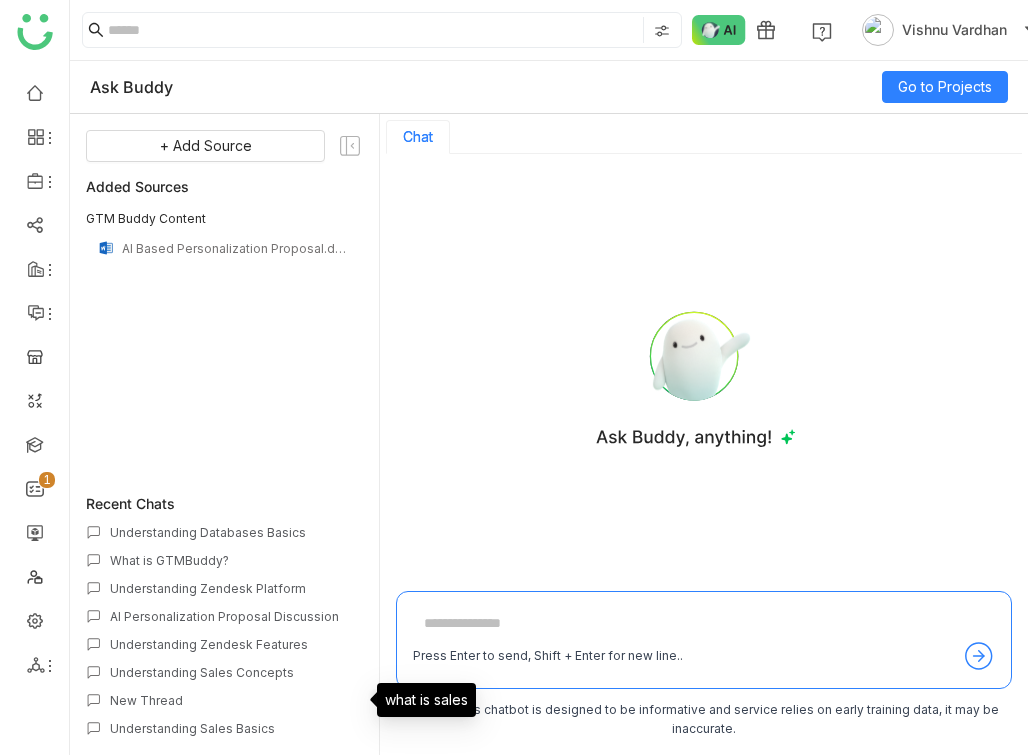 click on "New Thread" 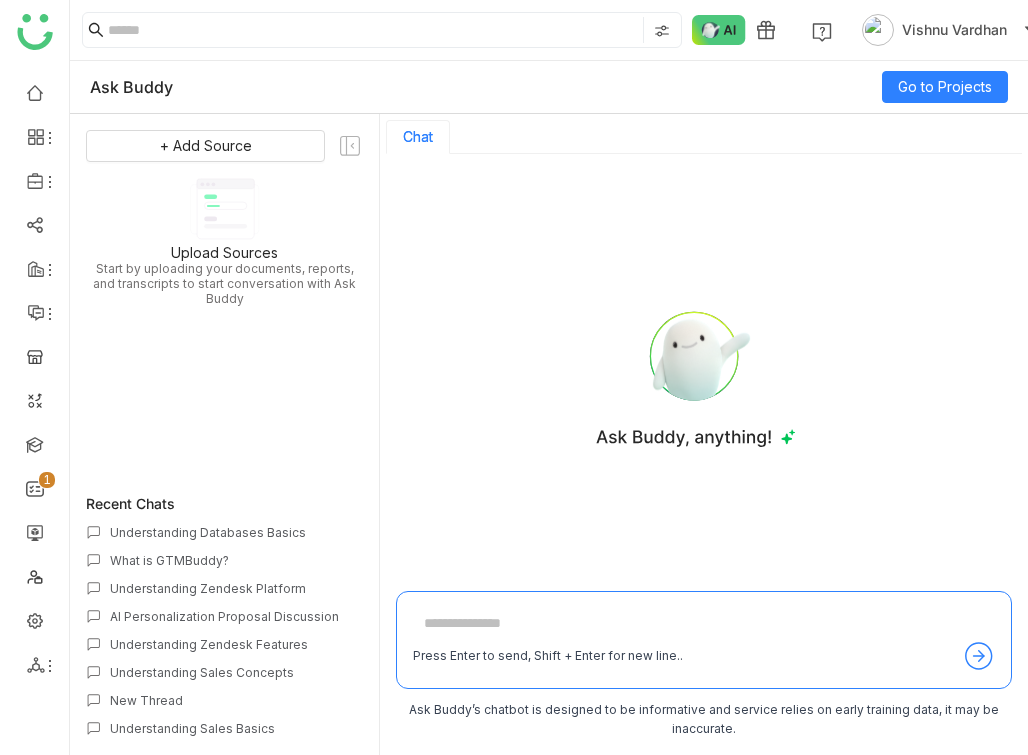 click on "AI Personalization Proposal Discussion" 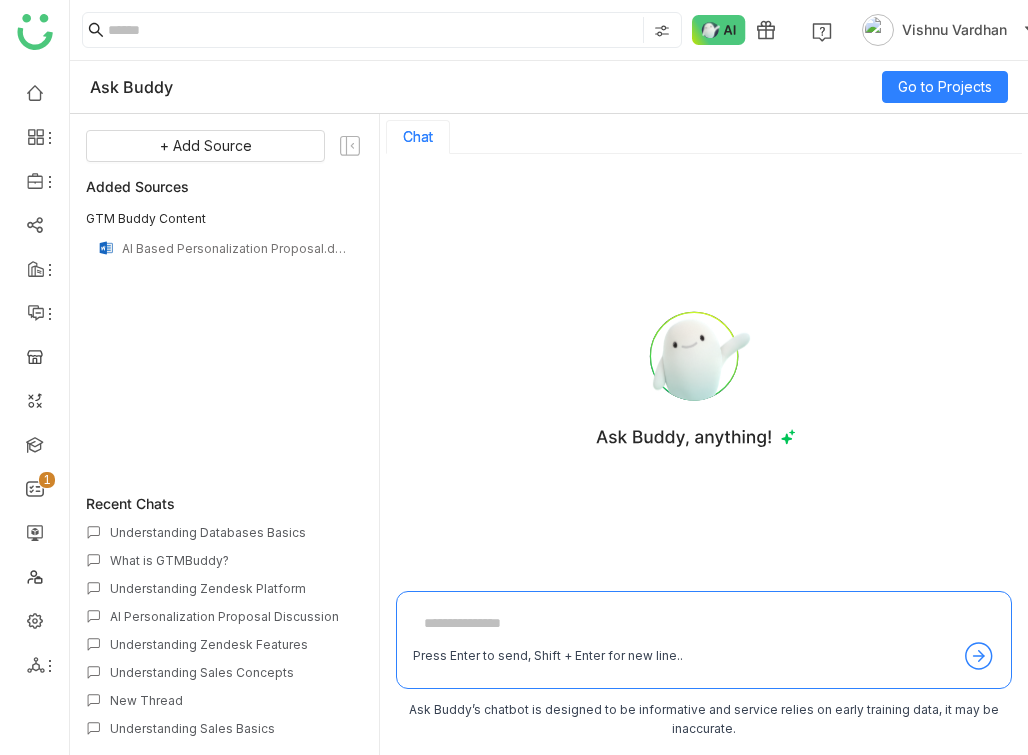 click on "Understanding Databases Basics
What is GTMBuddy?
Understanding Zendesk Platform
AI Personalization Proposal Discussion
Understanding Zendesk Features
Understanding Sales Concepts
New Thread
Understanding Sales Basics
Understanding Sales Enablement Strategies
New Thread
Chat Functionality Inquiry
Zendesk vs Salesforce Comparison
Understanding Sales Concepts
Cypress Chat FAQs
Understanding Sales Enablement
Understanding Sales Enablement
Understanding Sales Concepts
Sales Strategies and Techniques
Understanding Sales Enablement
Understanding Sales Concepts
Sales Enablement Overview
What is AskBuddy?
Account vs Opportunity Differences
Understanding Sales Fundamentals
Understanding AskBuddy Platform
Adobe Target Overview
"Value of Optimizely Onboarding Costs"
Sales Battle Cards Overview
Sales Battlecard Overview Inquiry
New Thread" 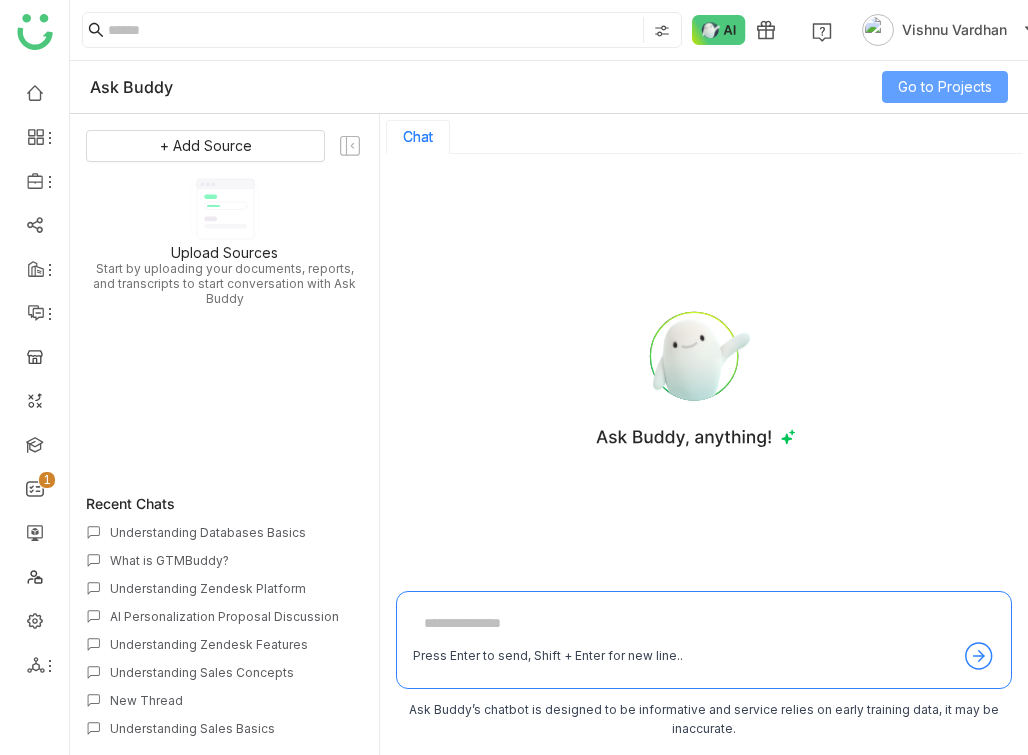 click on "Go to Projects" 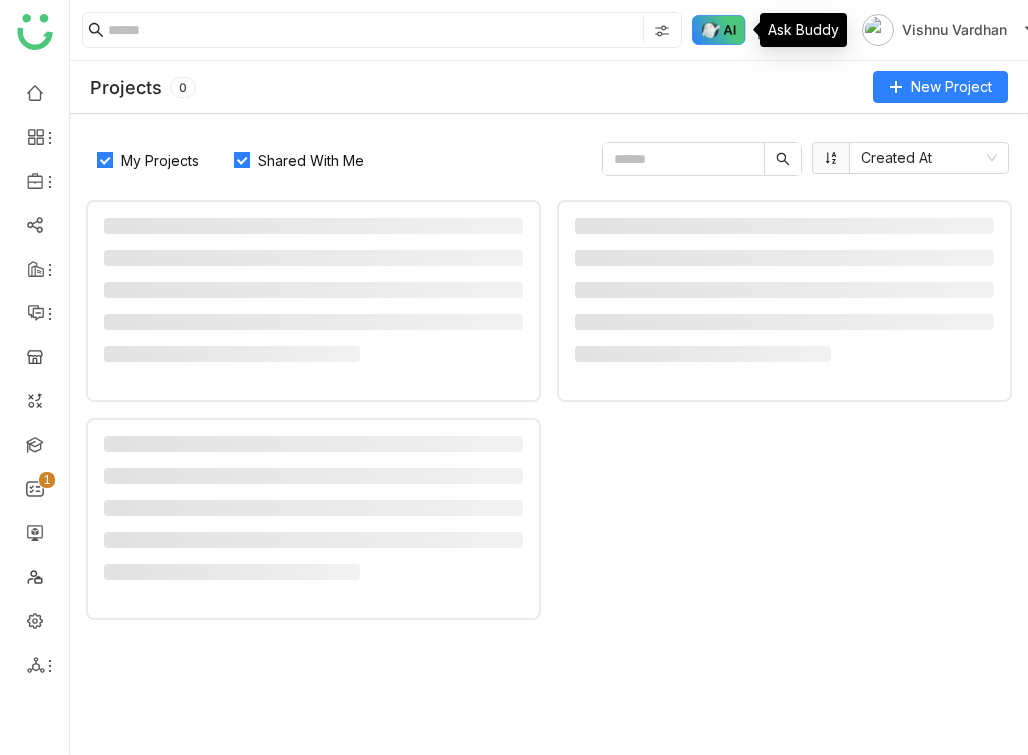 click 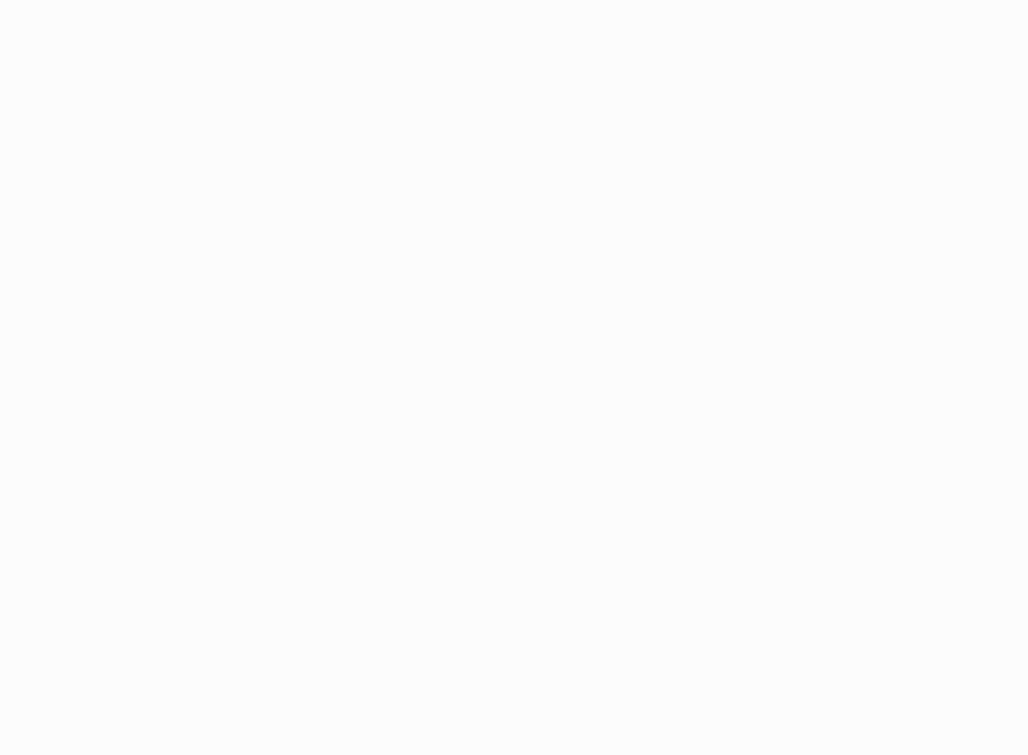 scroll, scrollTop: 0, scrollLeft: 0, axis: both 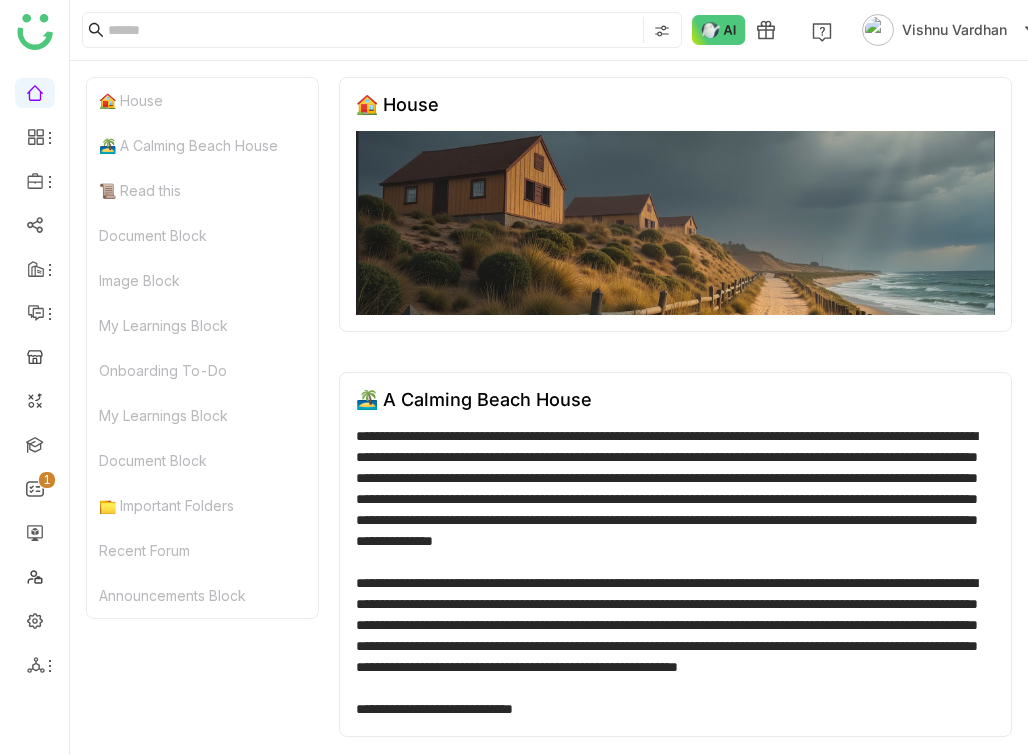 click 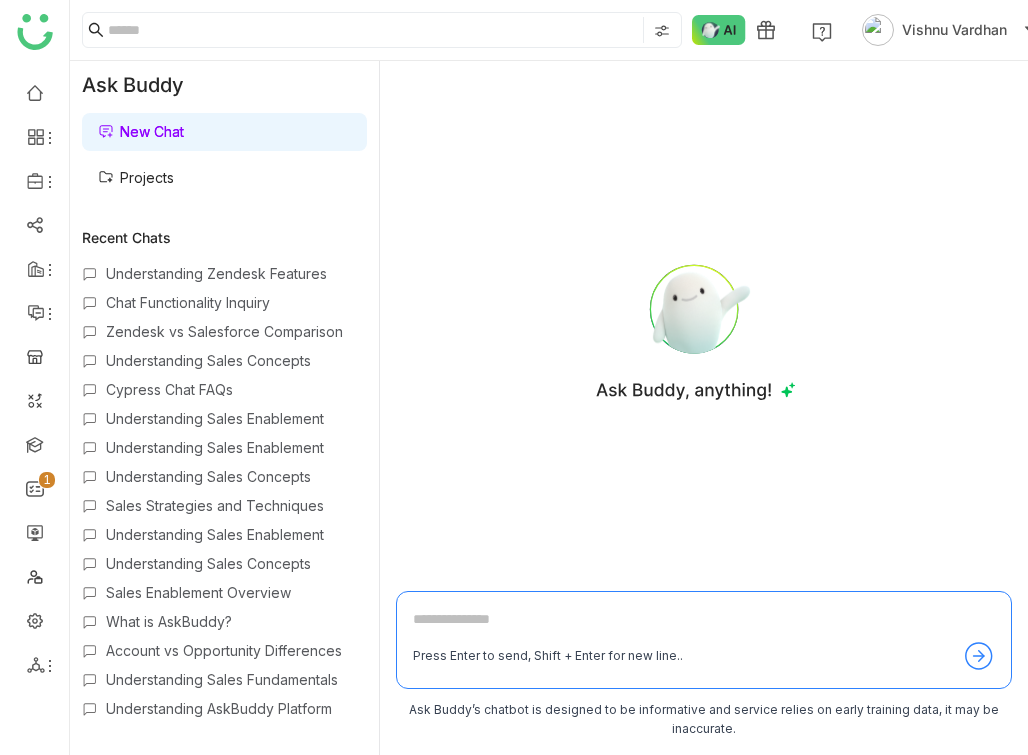 scroll, scrollTop: 0, scrollLeft: 0, axis: both 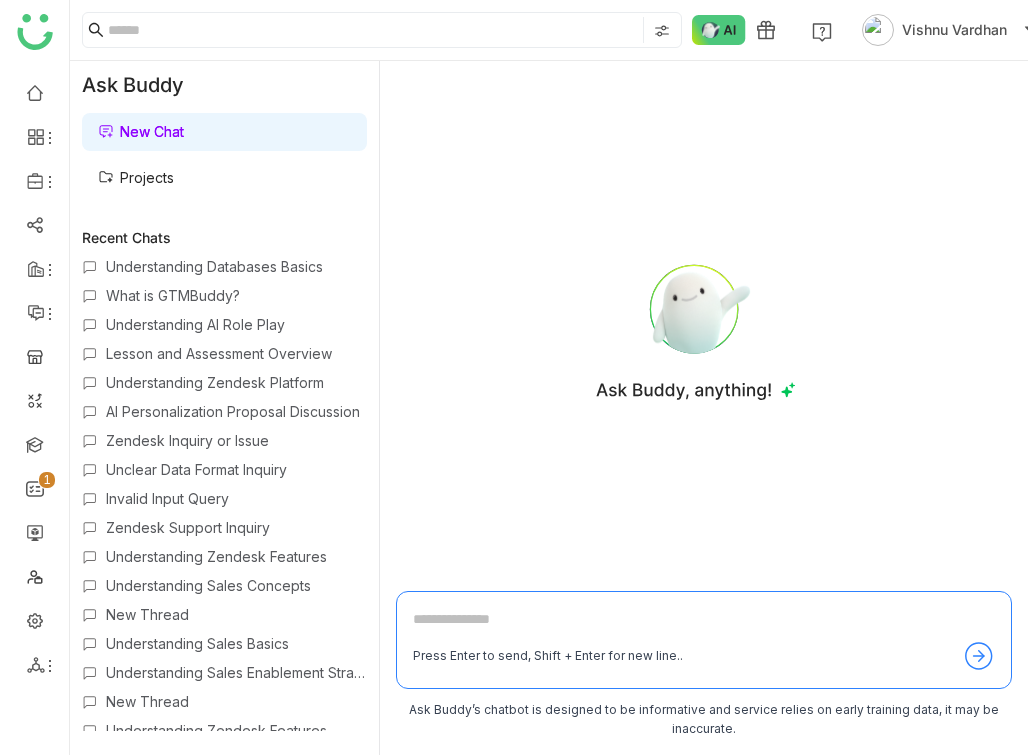 click on "Understanding Databases Basics" at bounding box center (236, 266) 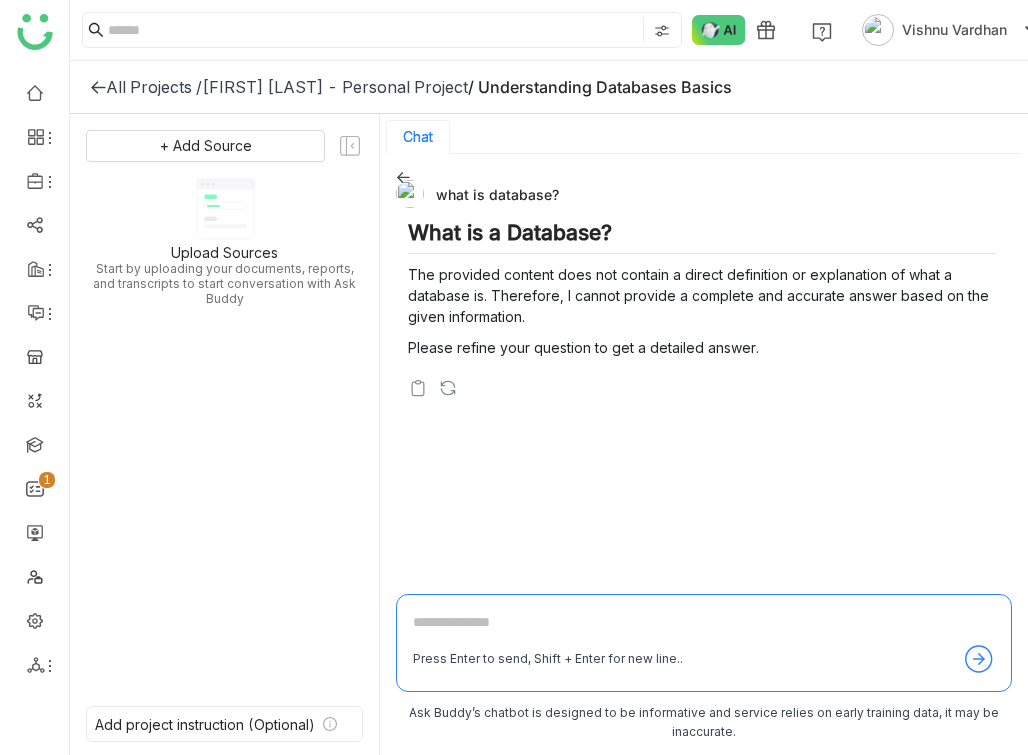 click 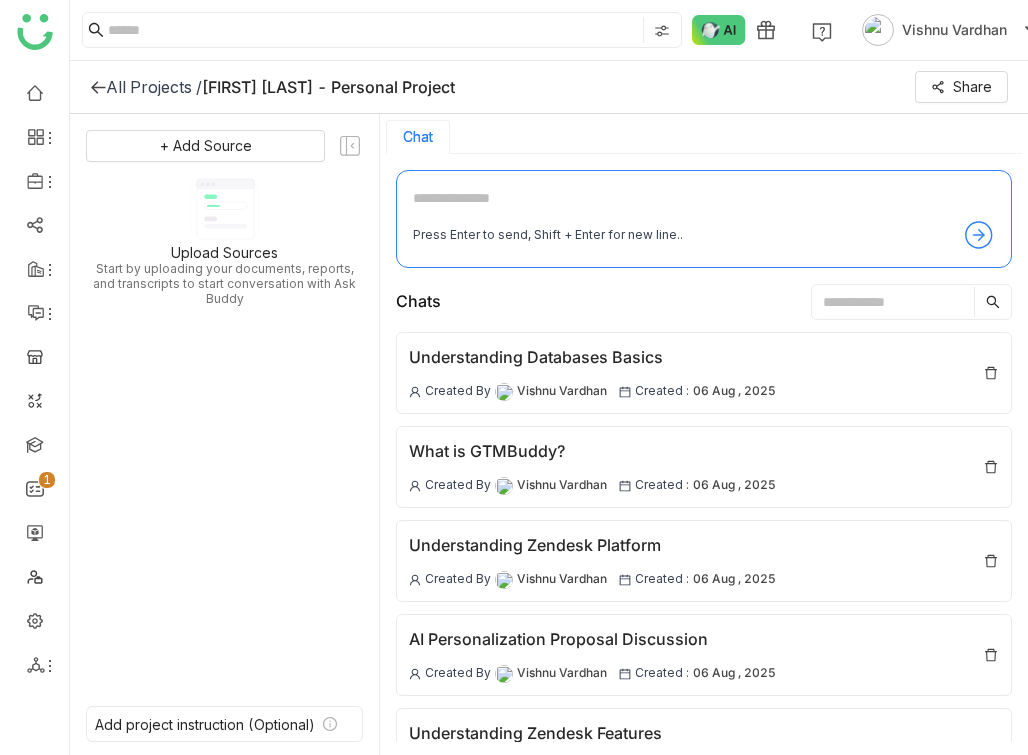 click 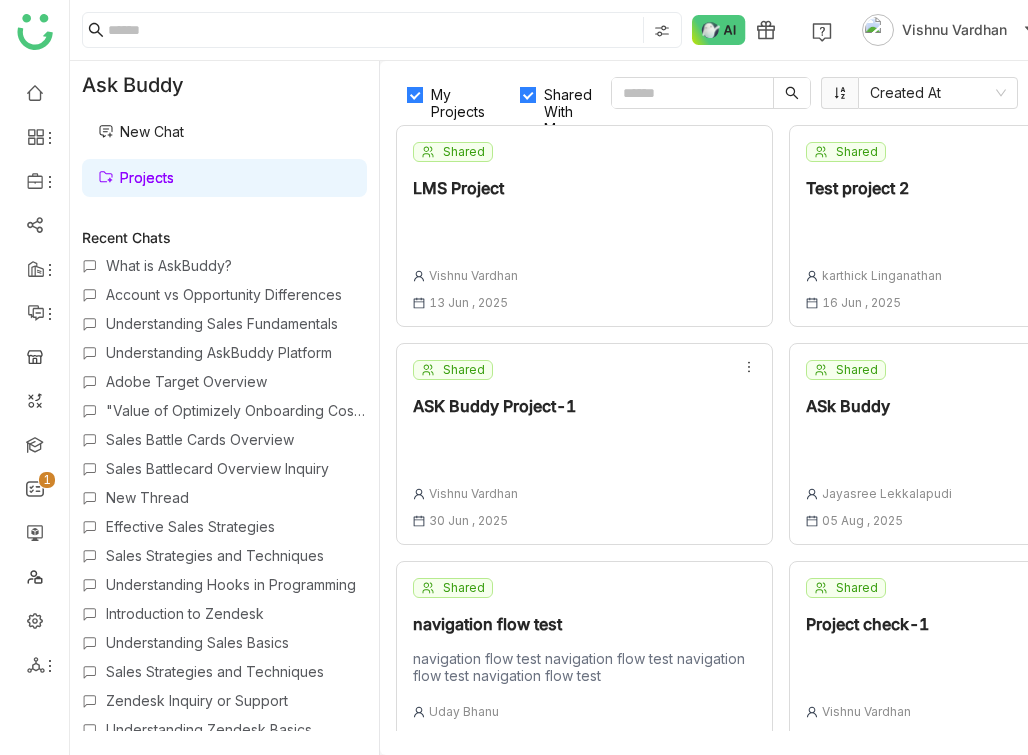 scroll, scrollTop: 843, scrollLeft: 0, axis: vertical 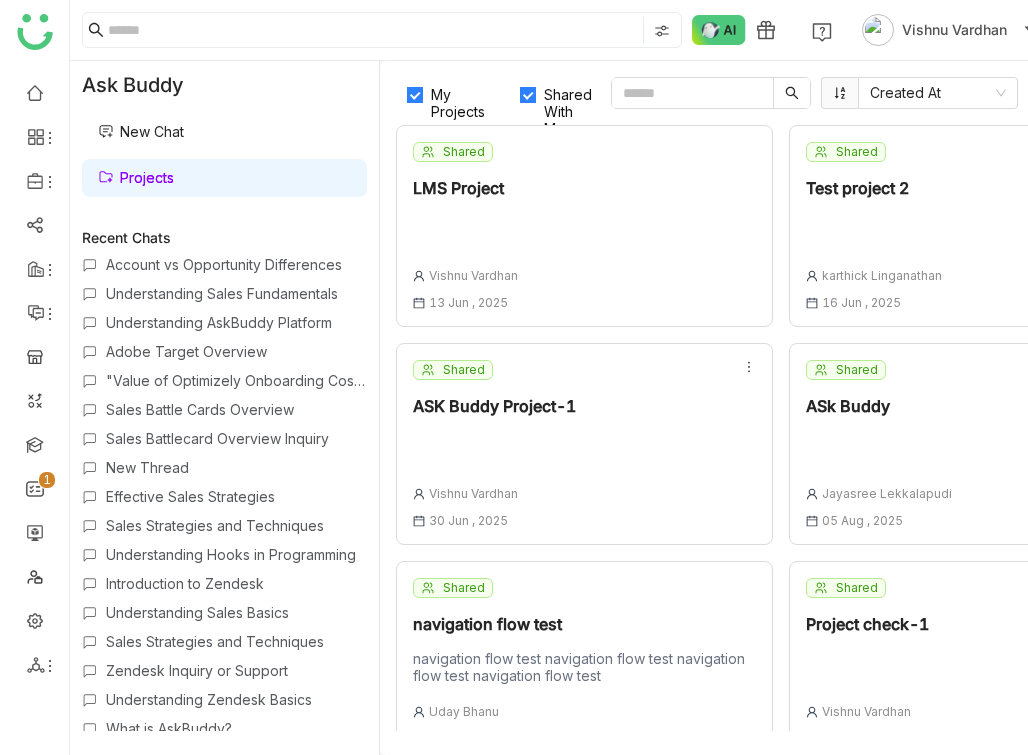 click on "Introduction to Zendesk" at bounding box center [236, 583] 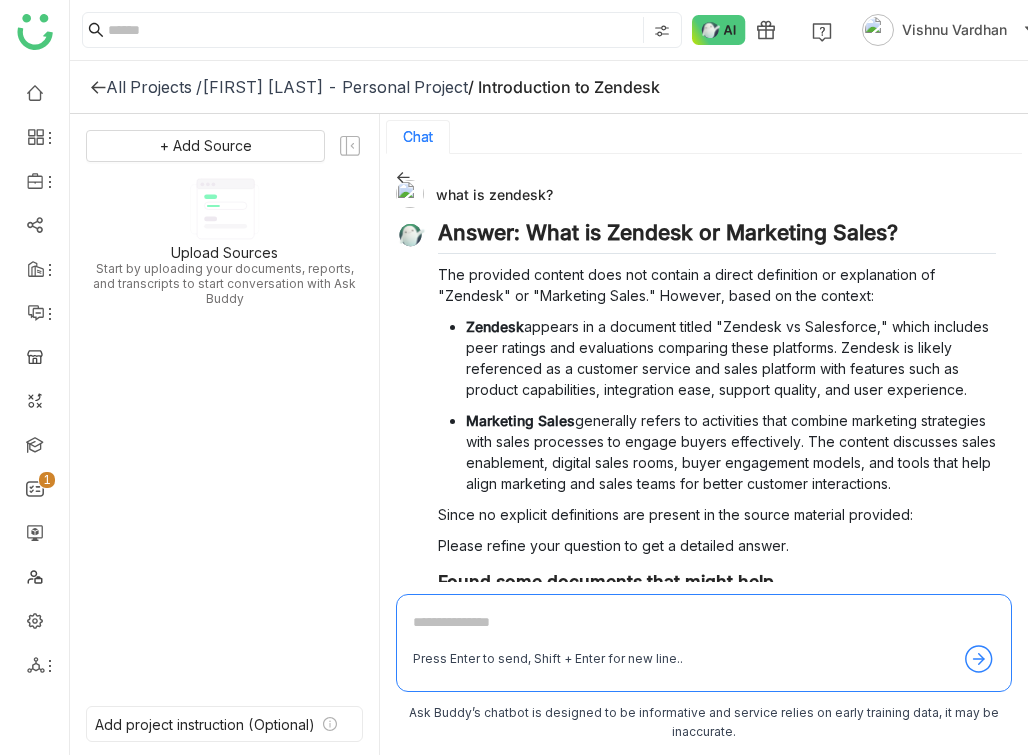 click on "All Projects /" 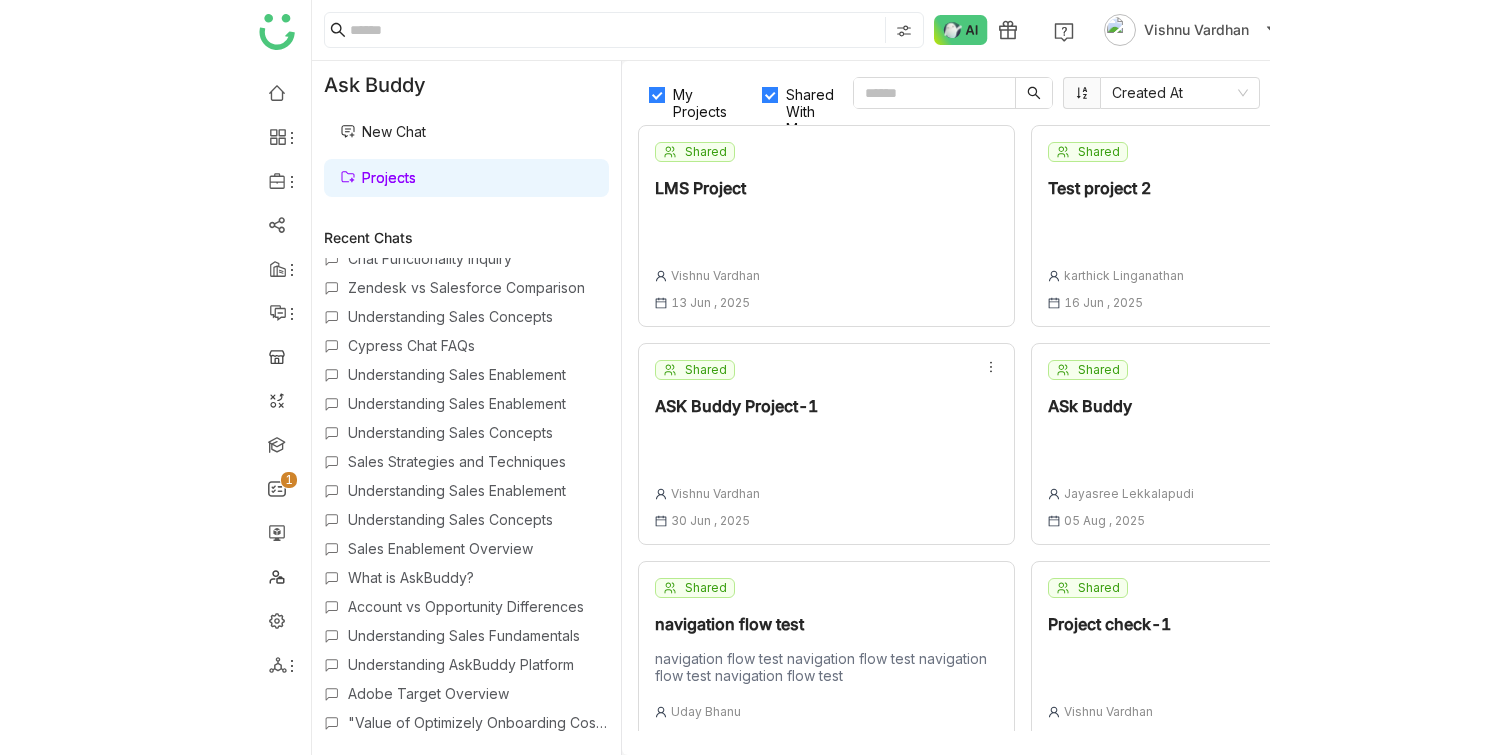 scroll, scrollTop: 965, scrollLeft: 0, axis: vertical 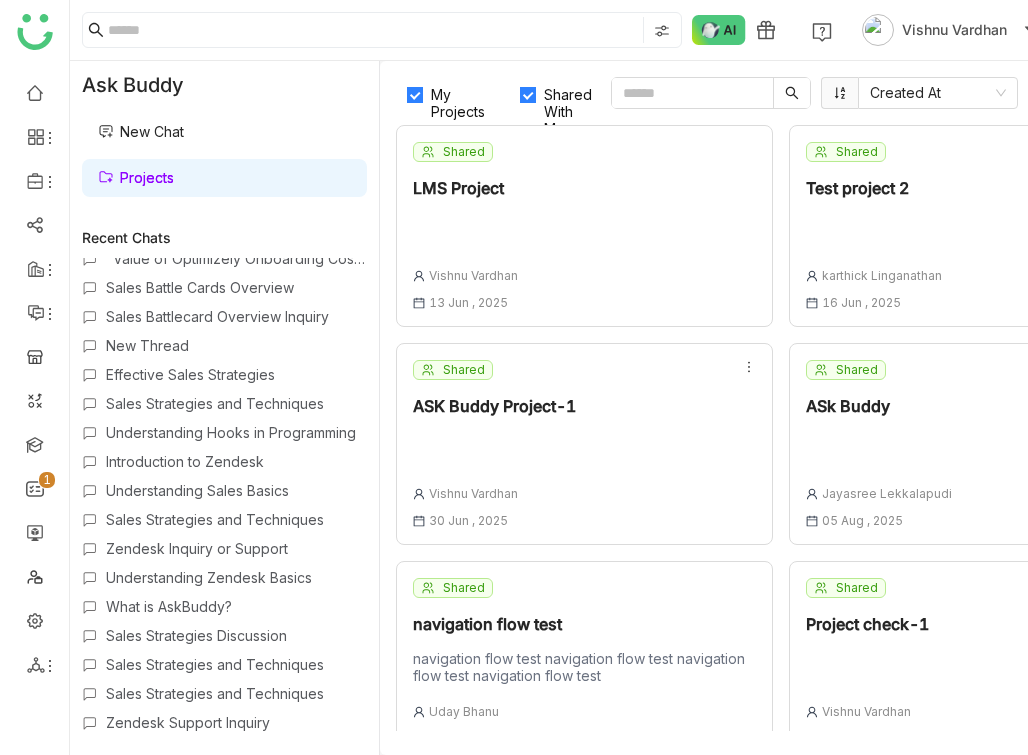 click on "Sales Strategies and Techniques" at bounding box center (236, 693) 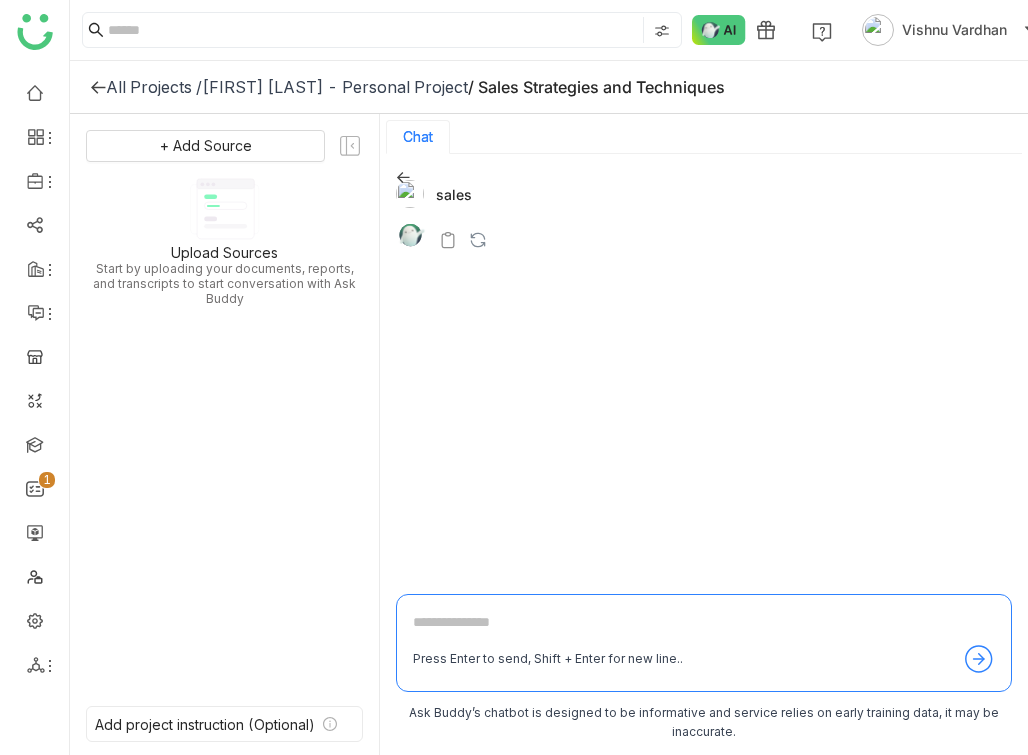 click 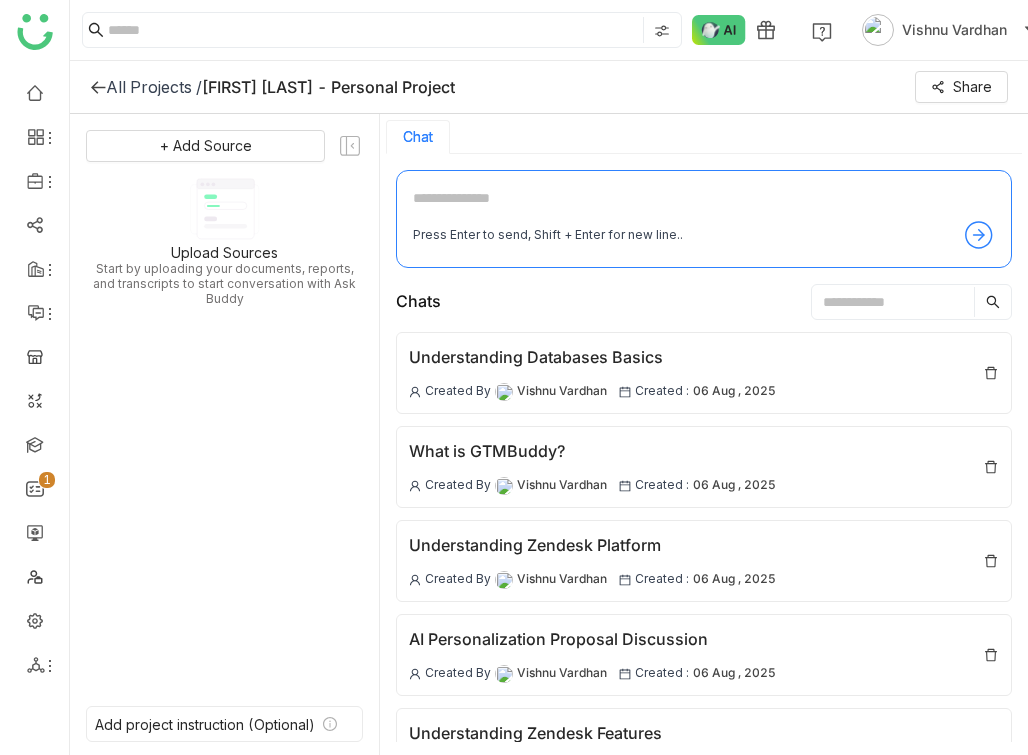 click 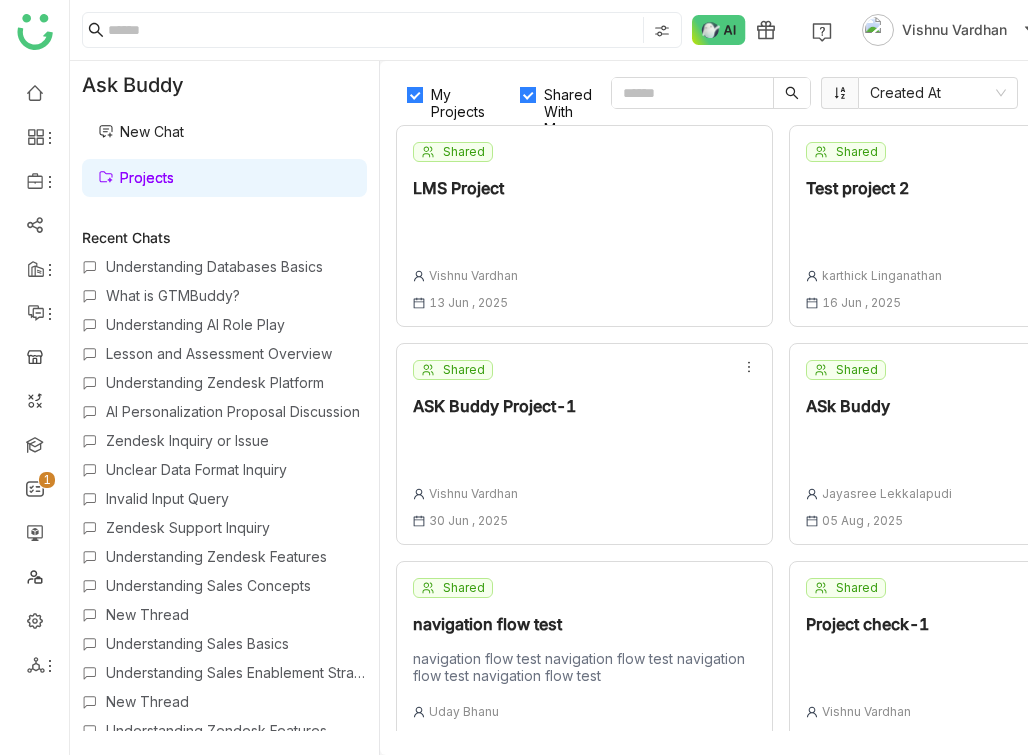 click on "Invalid Input Query" at bounding box center (236, 498) 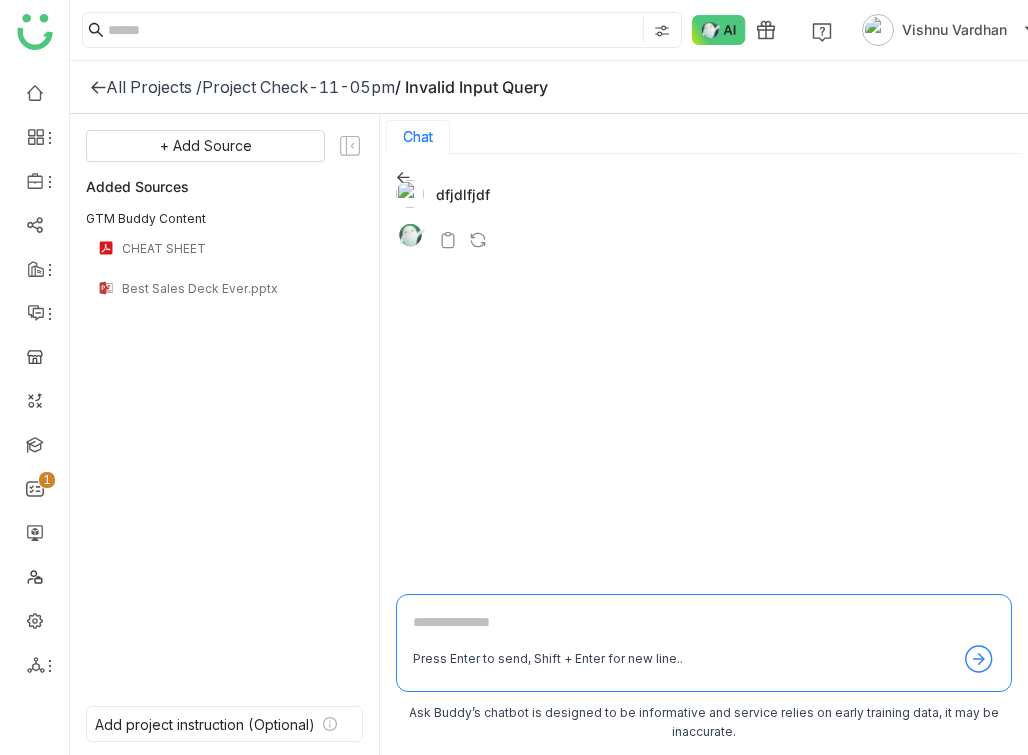 click 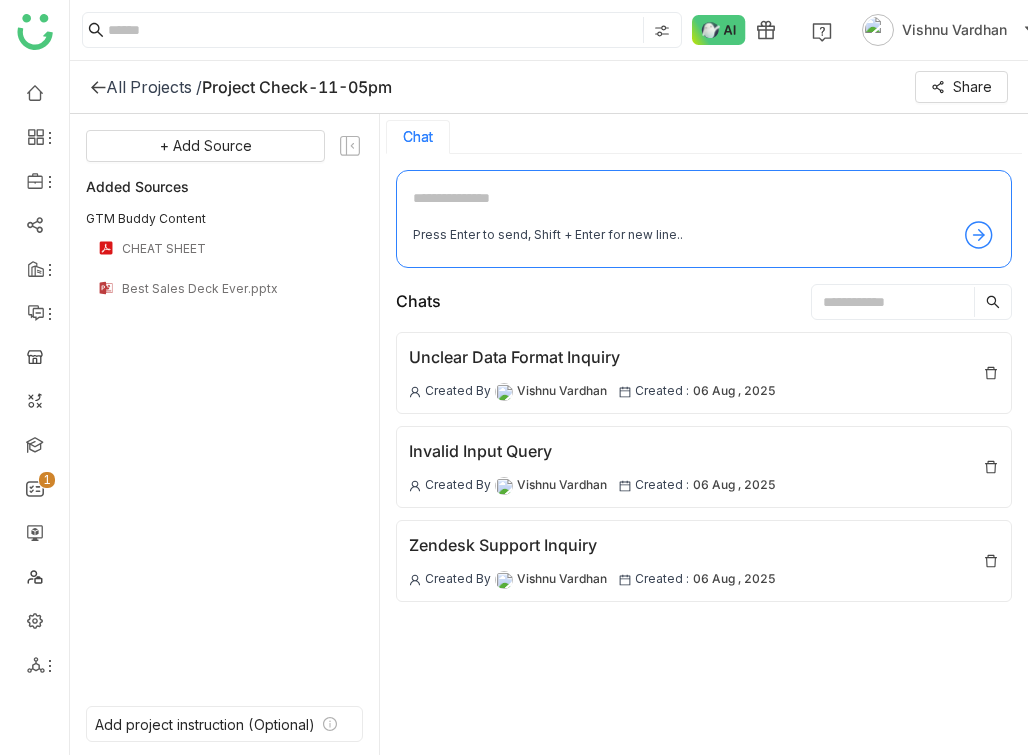 click 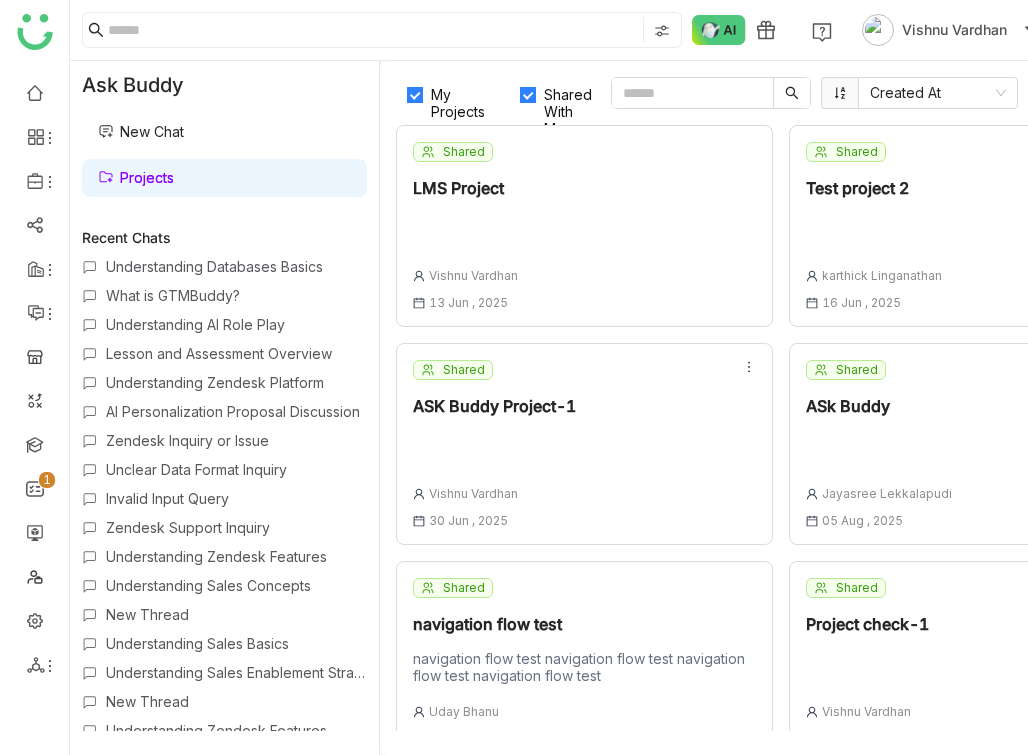 click on "Understanding Databases Basics" at bounding box center (236, 266) 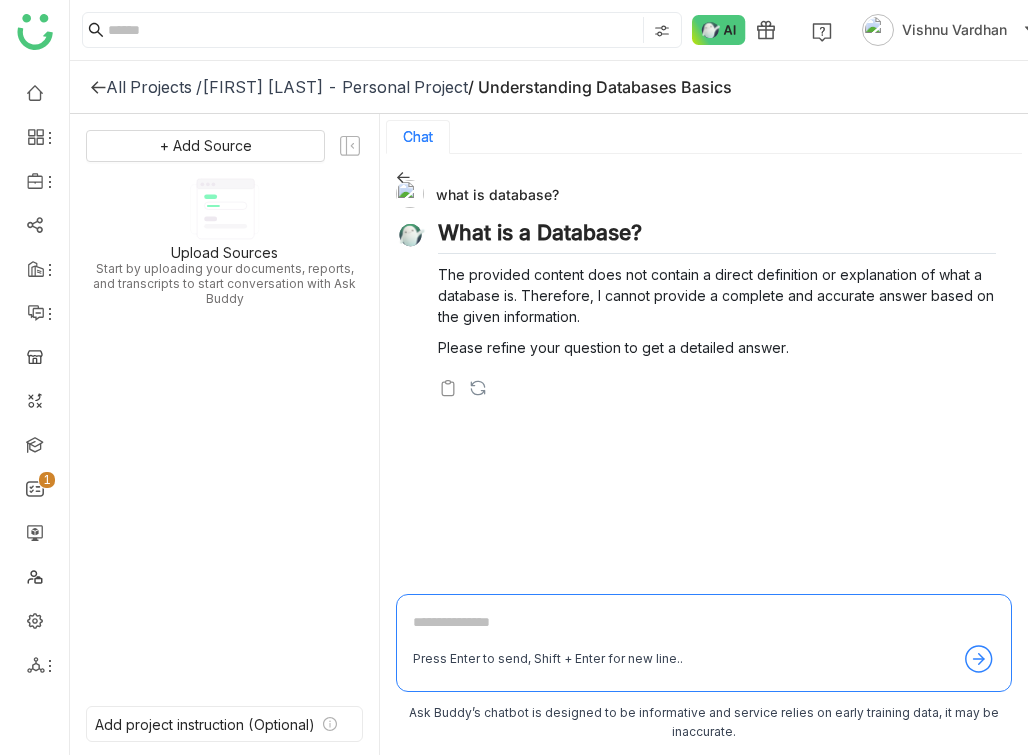 click 